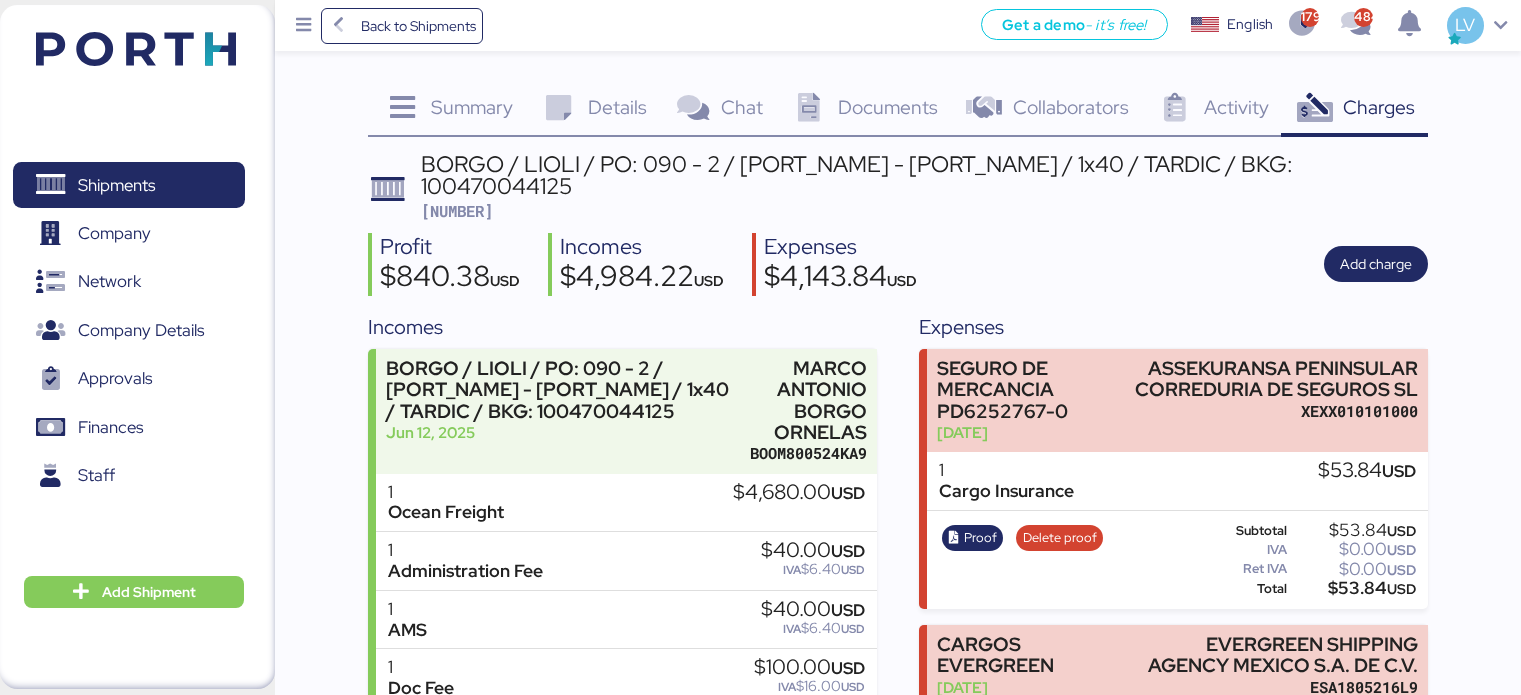 scroll, scrollTop: 407, scrollLeft: 0, axis: vertical 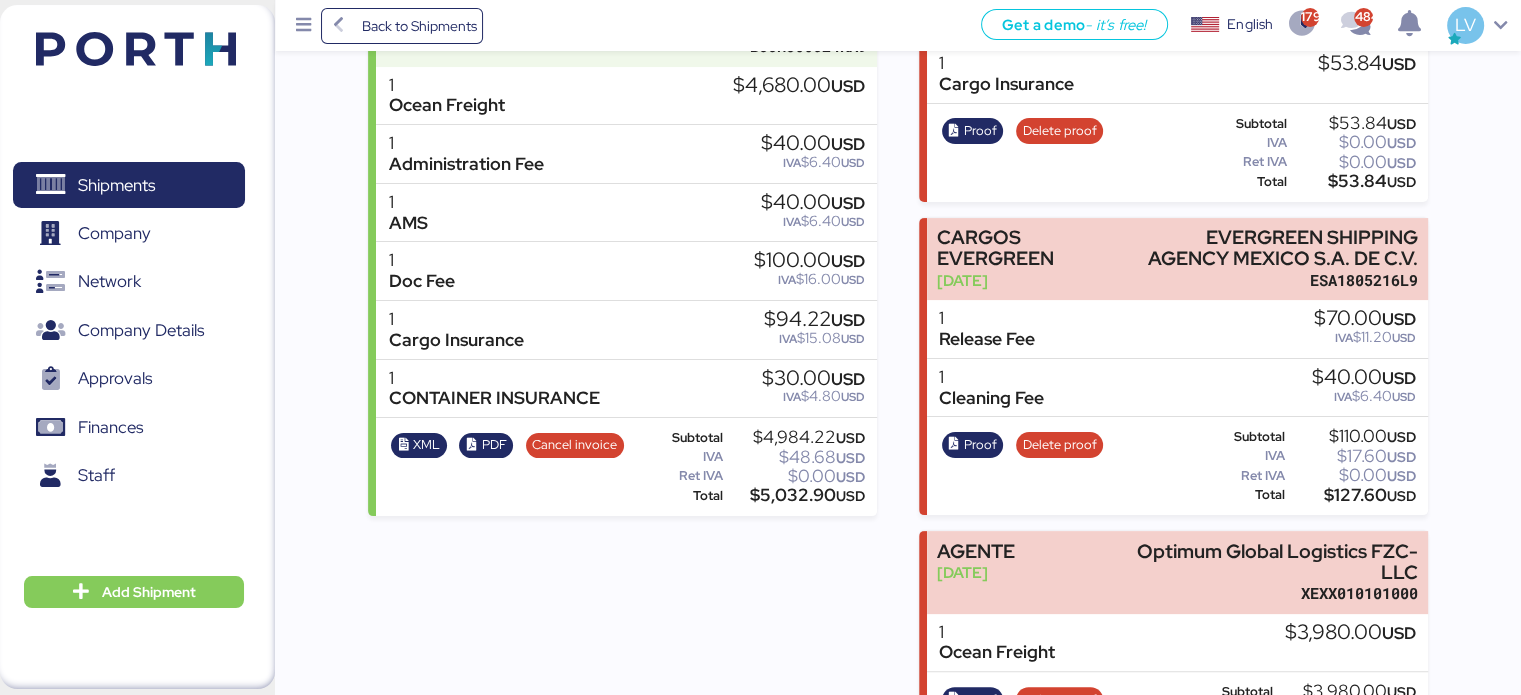 click at bounding box center (106, 46) 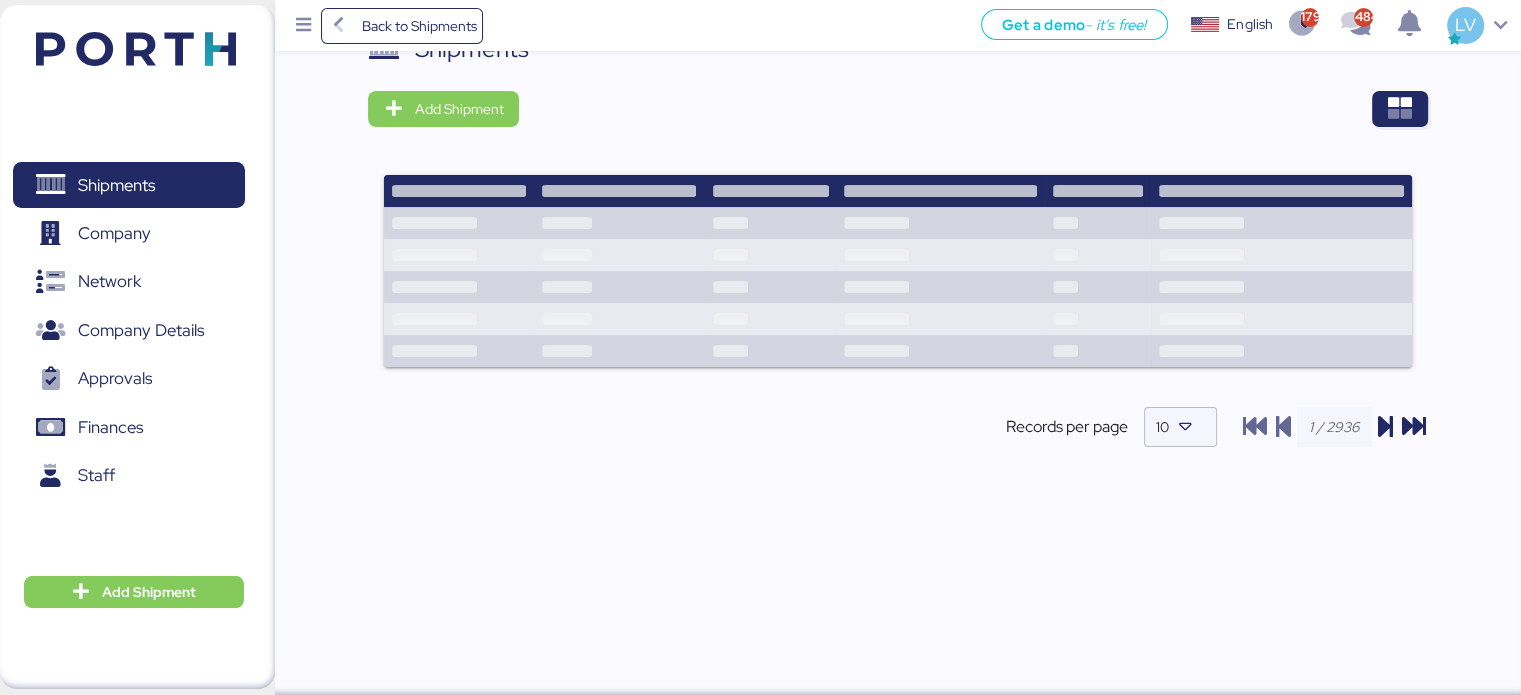 scroll, scrollTop: 0, scrollLeft: 0, axis: both 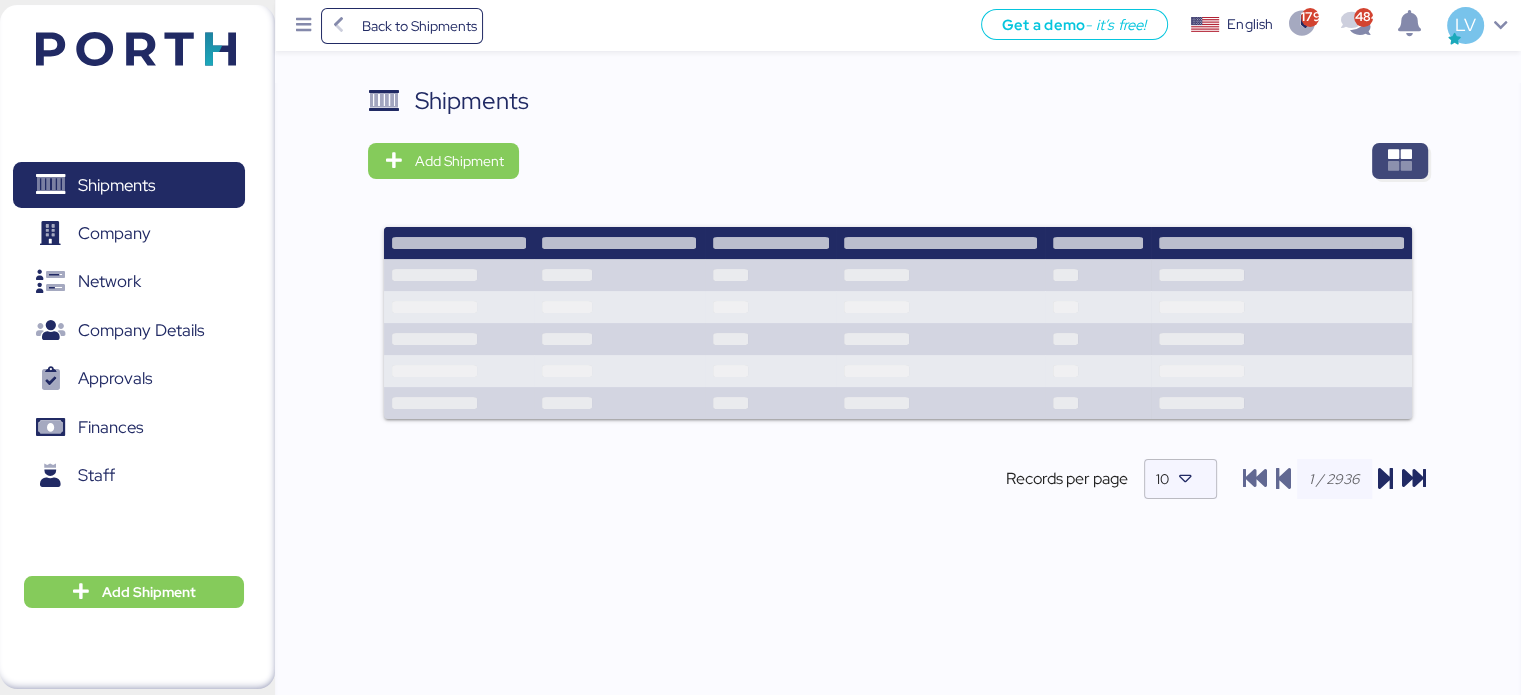 click at bounding box center (1400, 161) 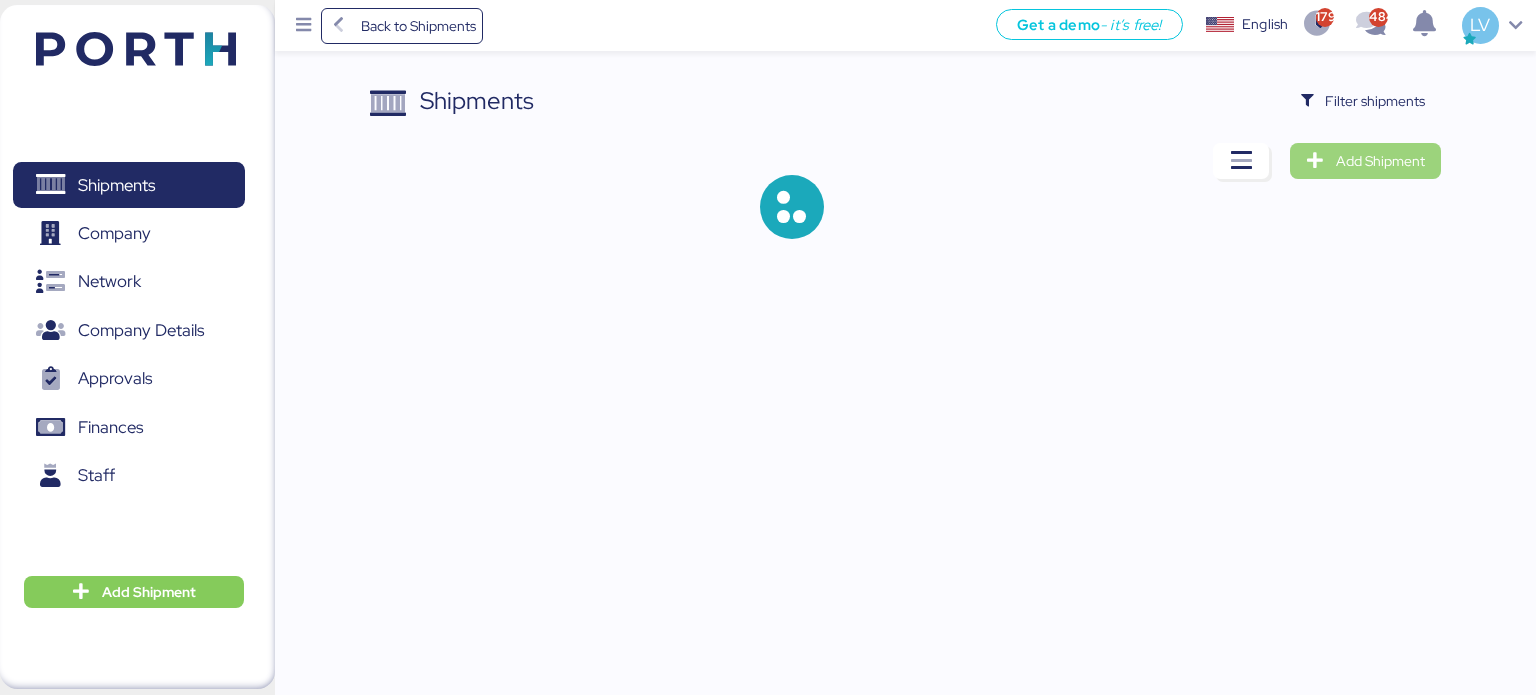 click on "Add Shipment" at bounding box center [1365, 161] 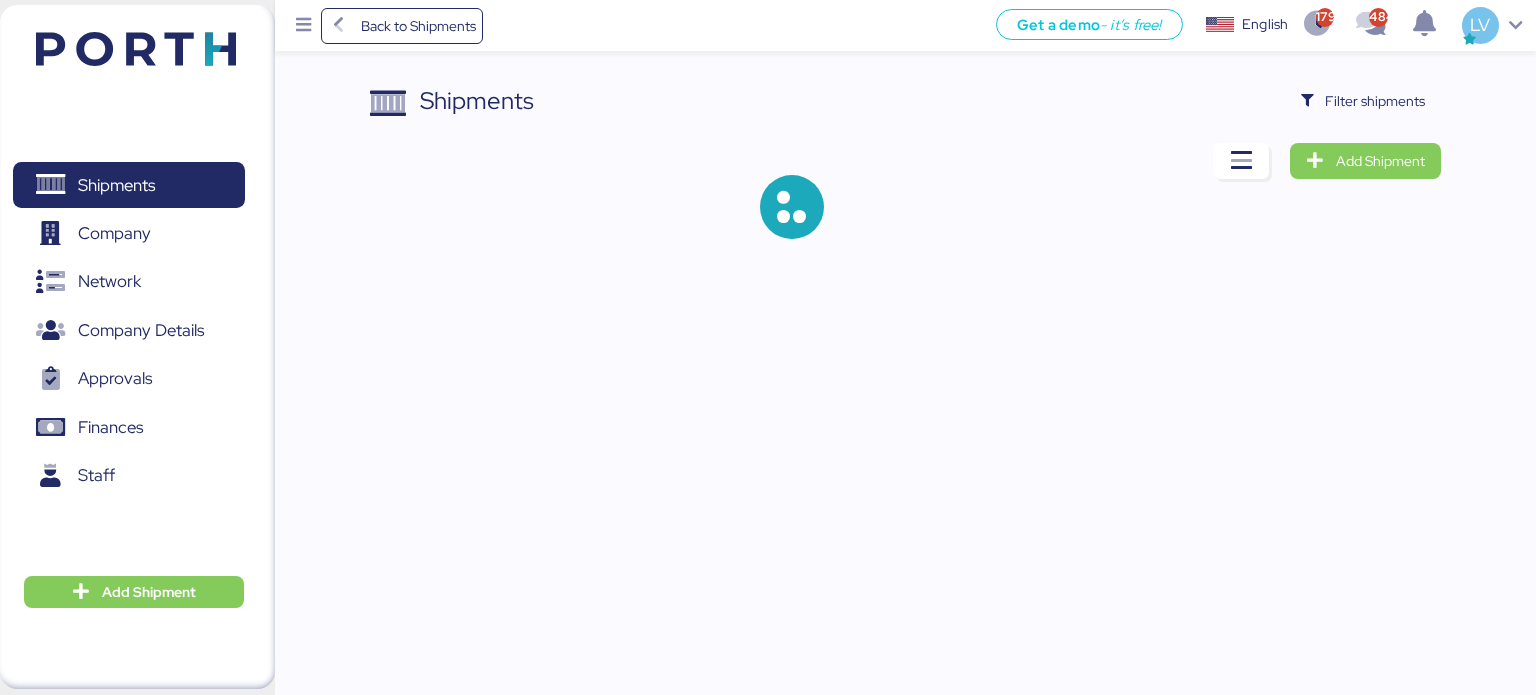 click at bounding box center (136, 49) 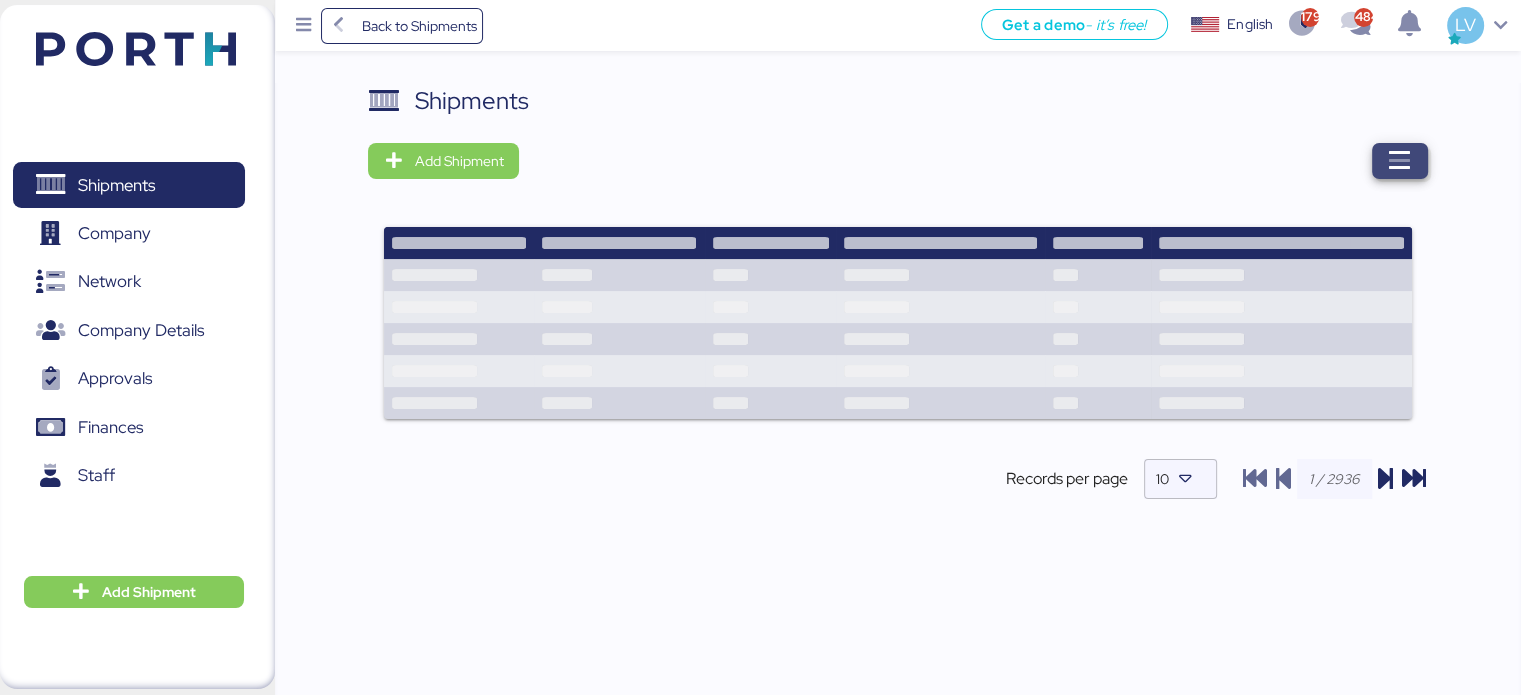 click at bounding box center (1400, 161) 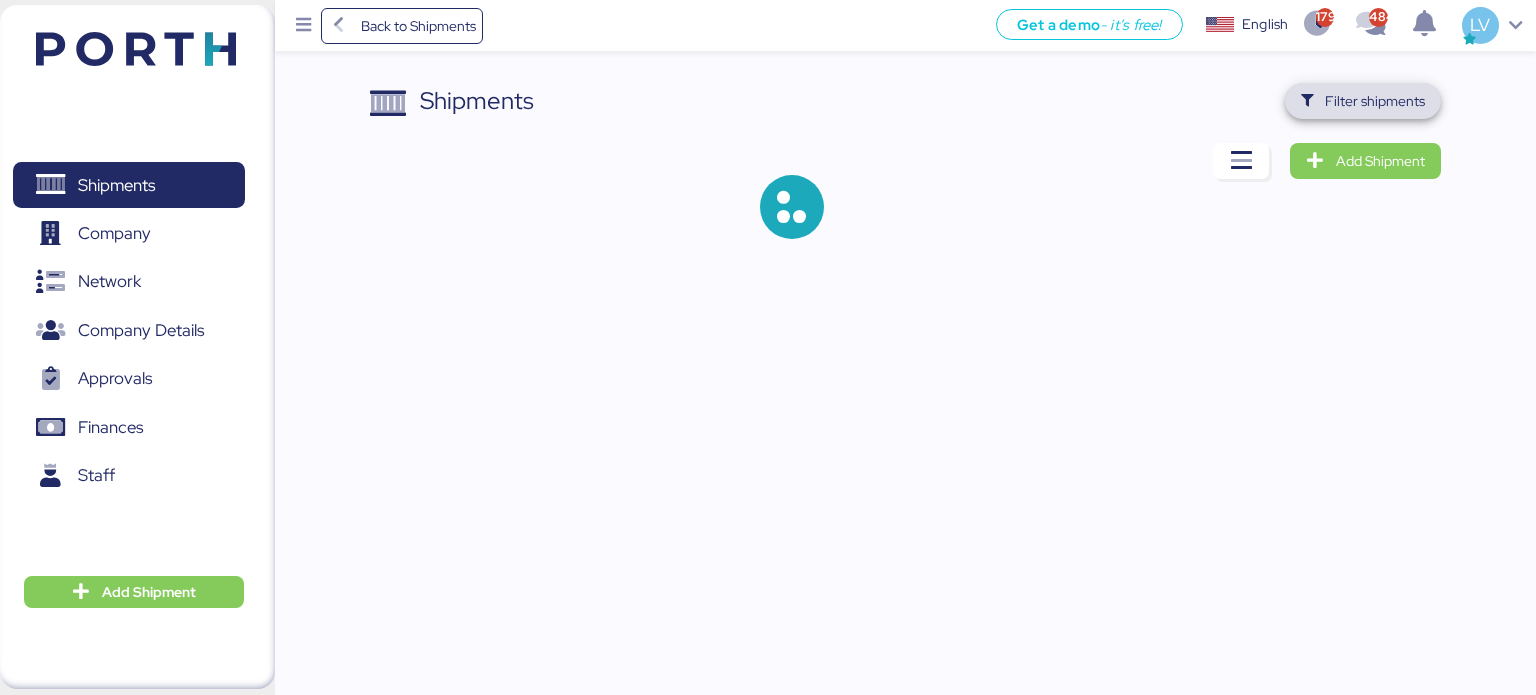 click on "Filter shipments" at bounding box center [1375, 101] 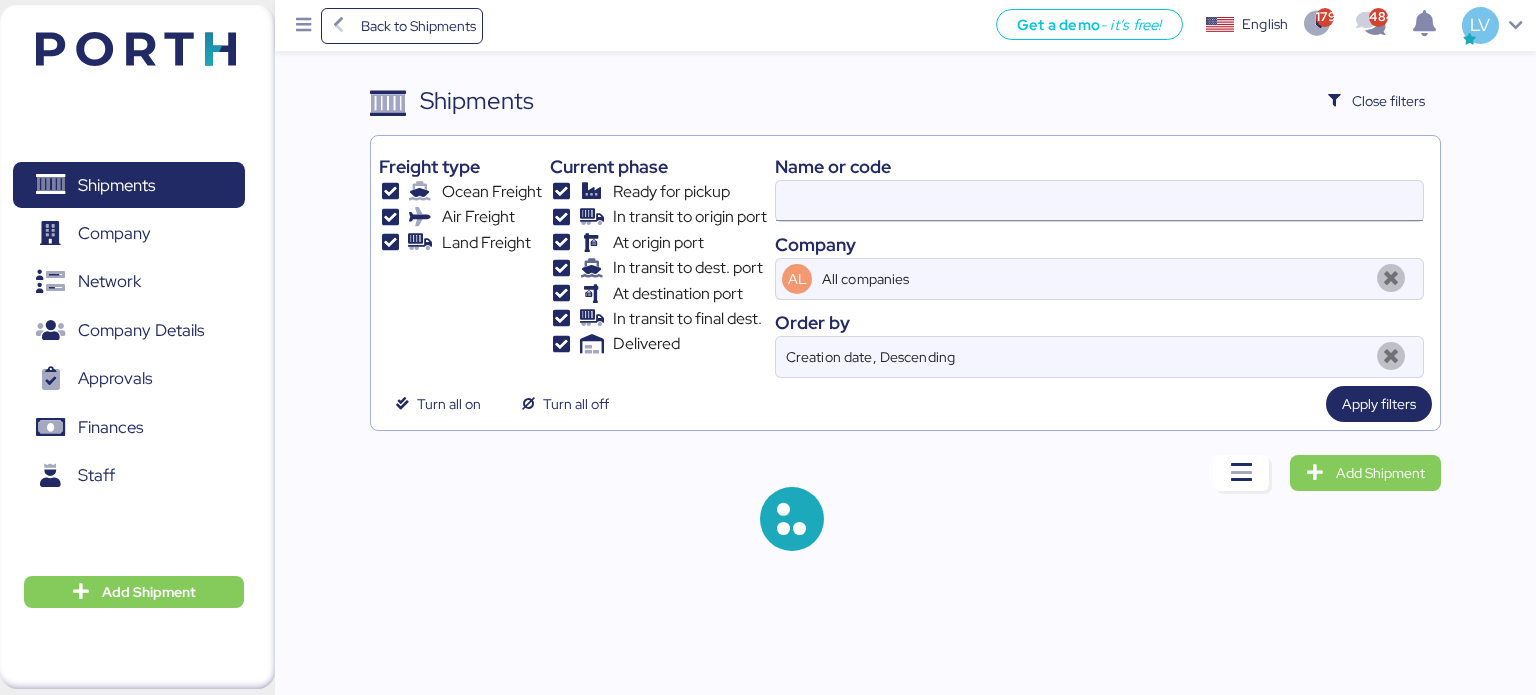 click at bounding box center (1099, 201) 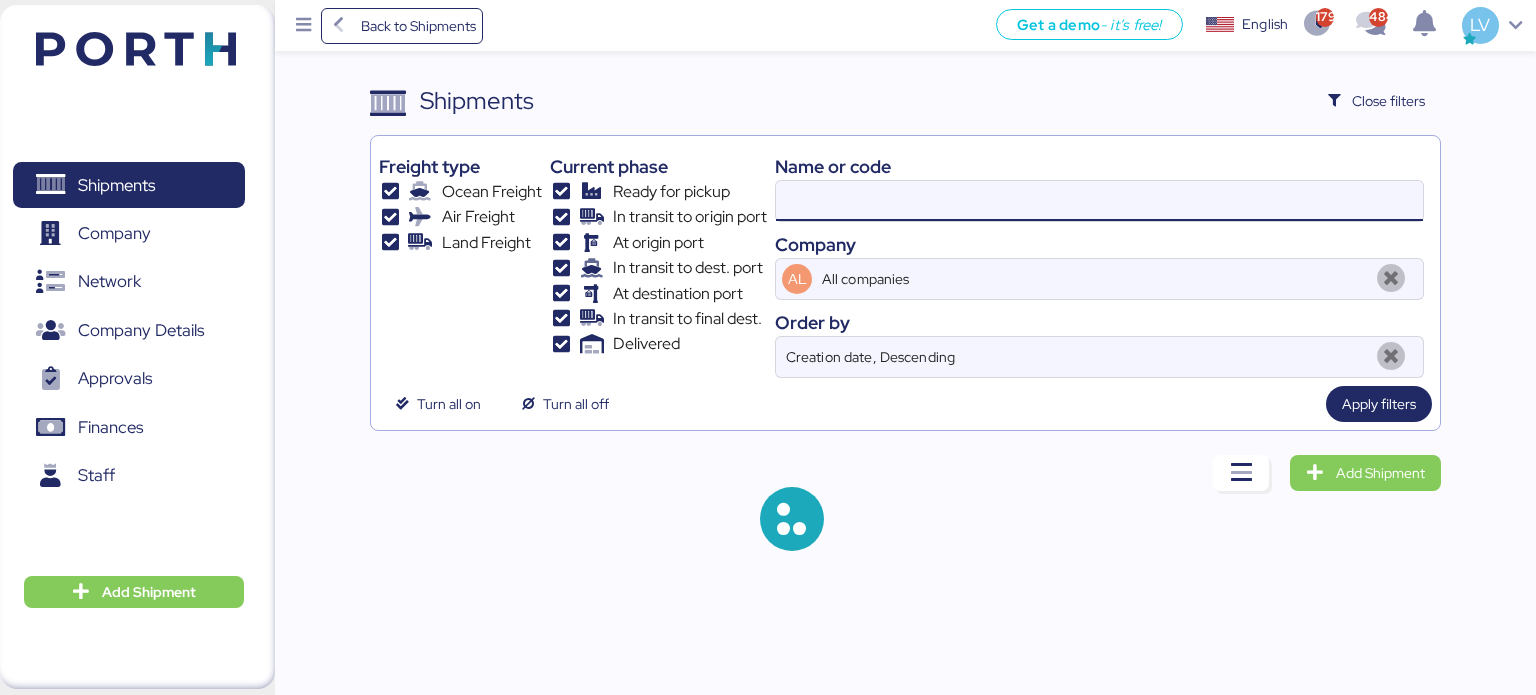 click at bounding box center [1099, 201] 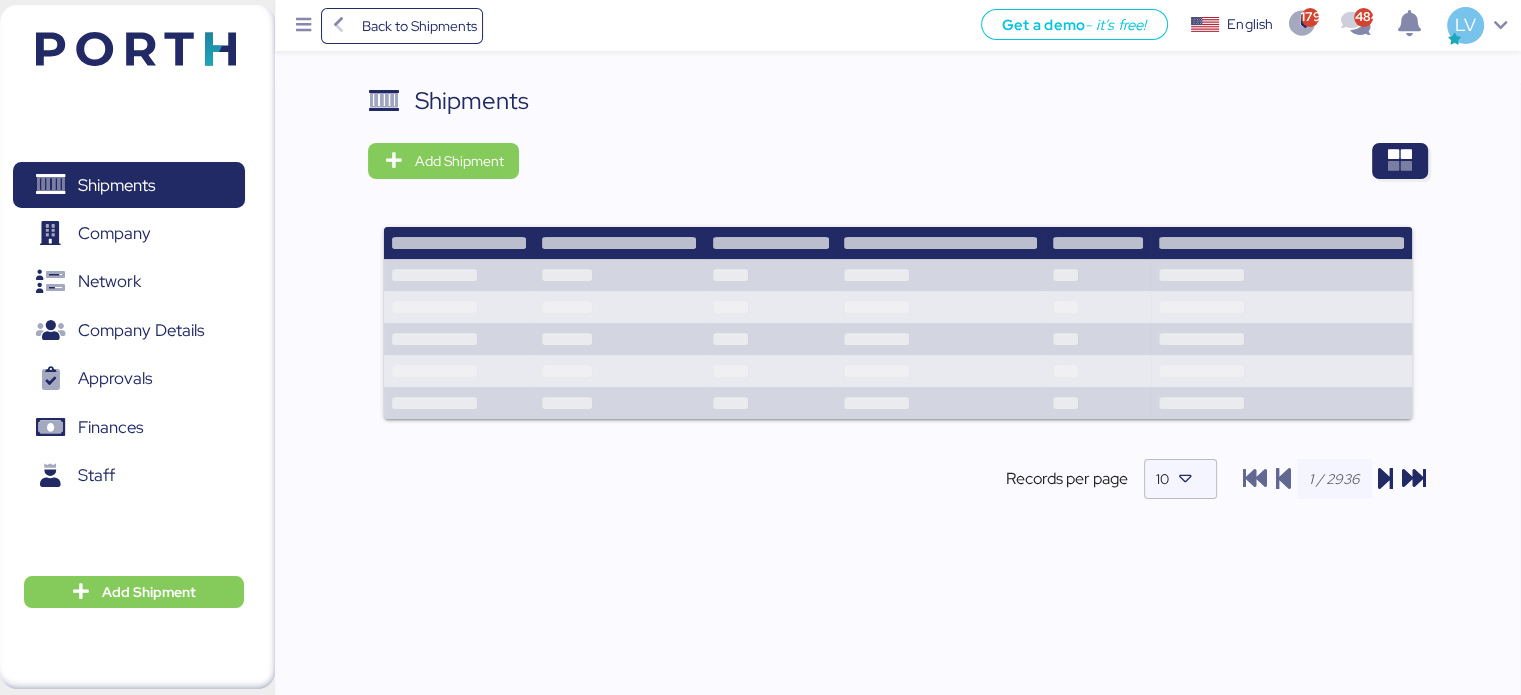 click at bounding box center [980, 161] 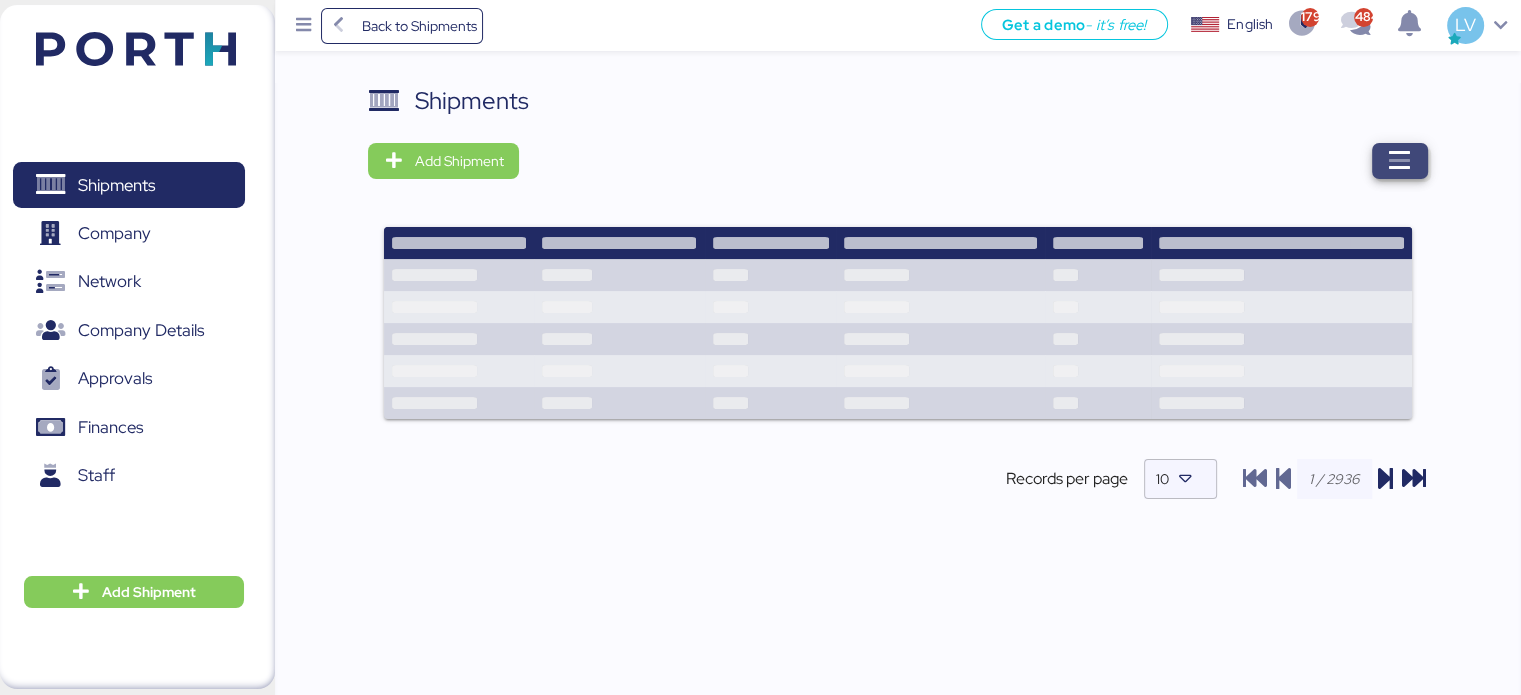 click at bounding box center [1400, 161] 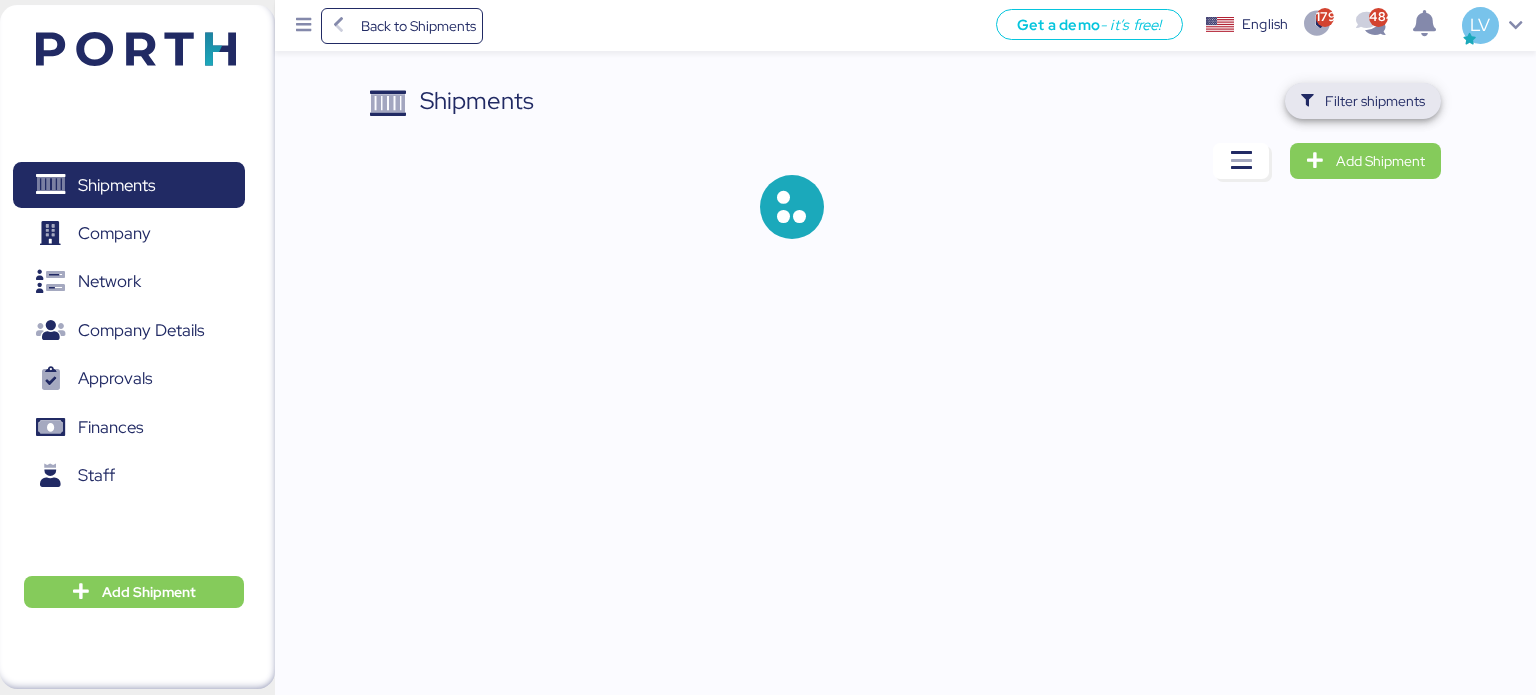 click on "Filter shipments" at bounding box center (1375, 101) 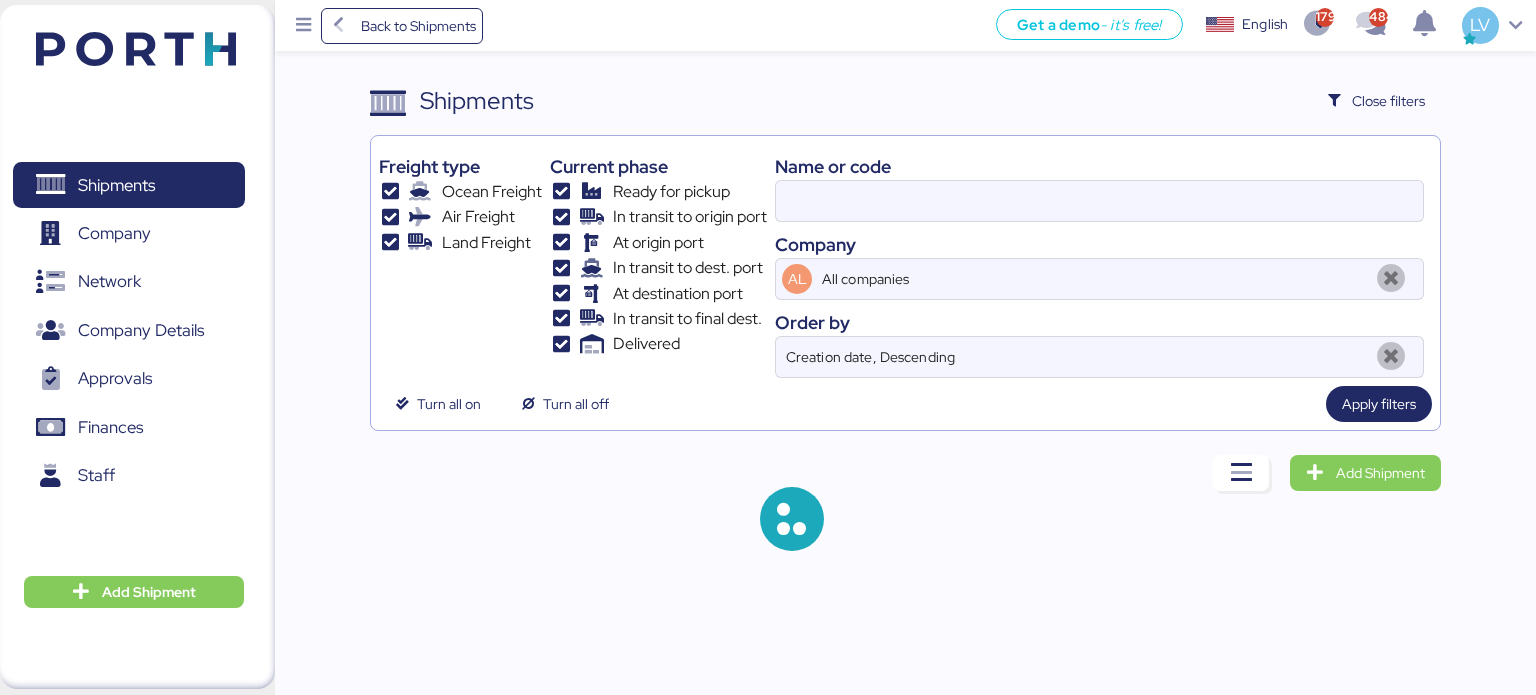 click on "Name or code" at bounding box center (1099, 166) 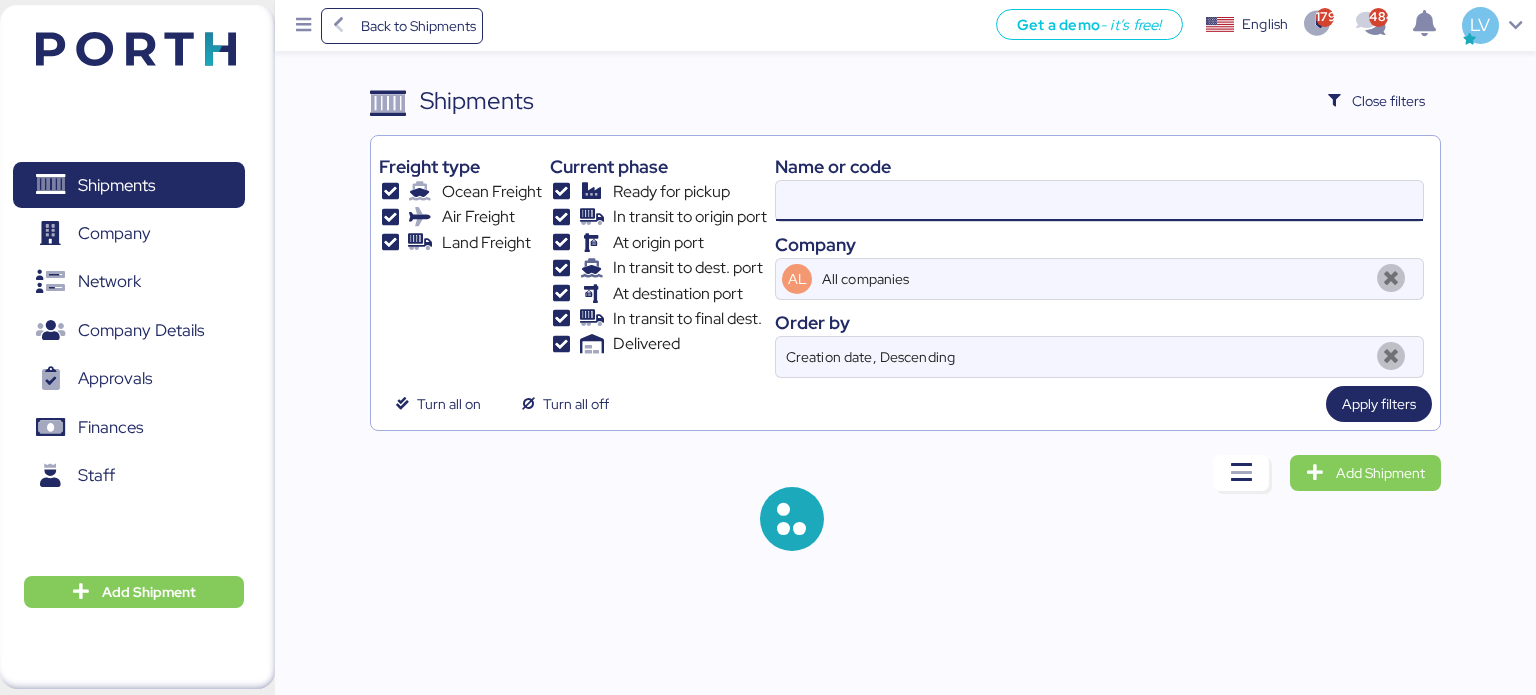 click at bounding box center (1099, 201) 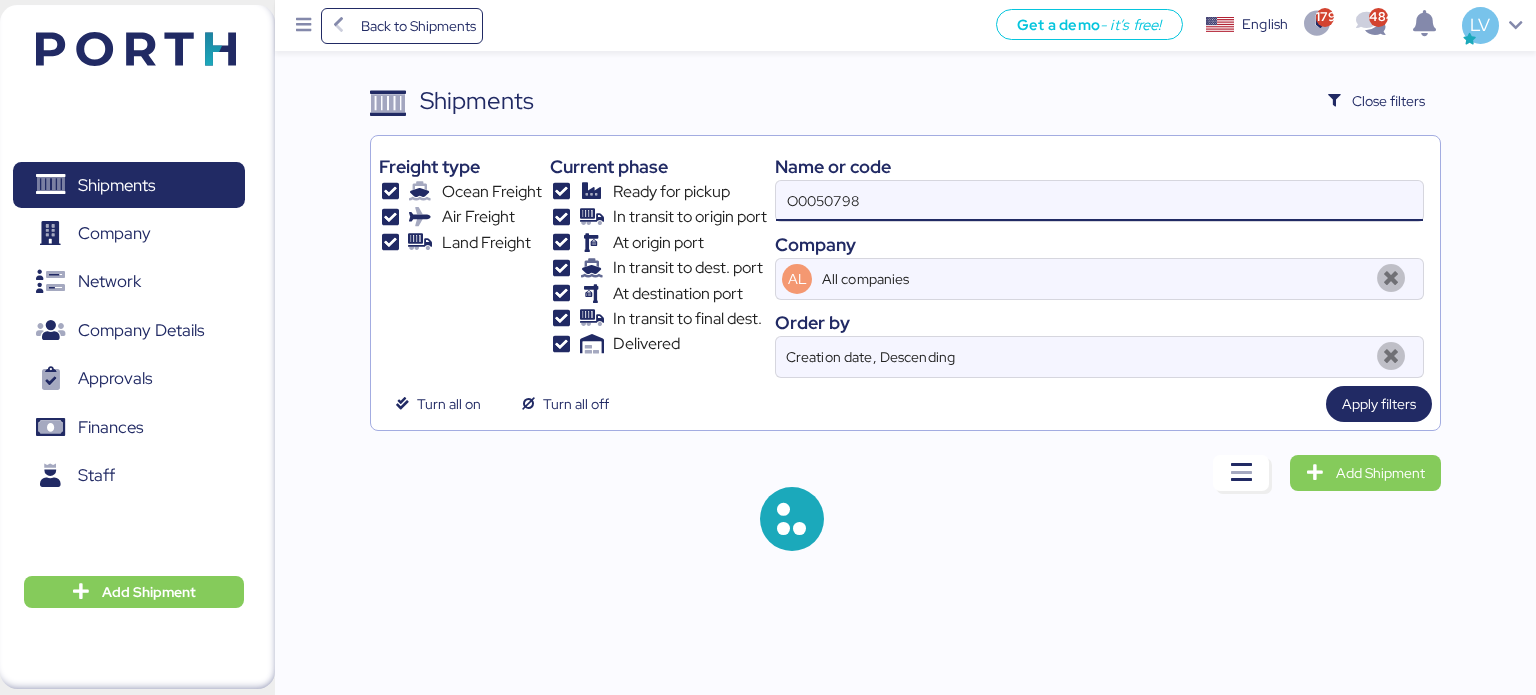 type on "O0050798" 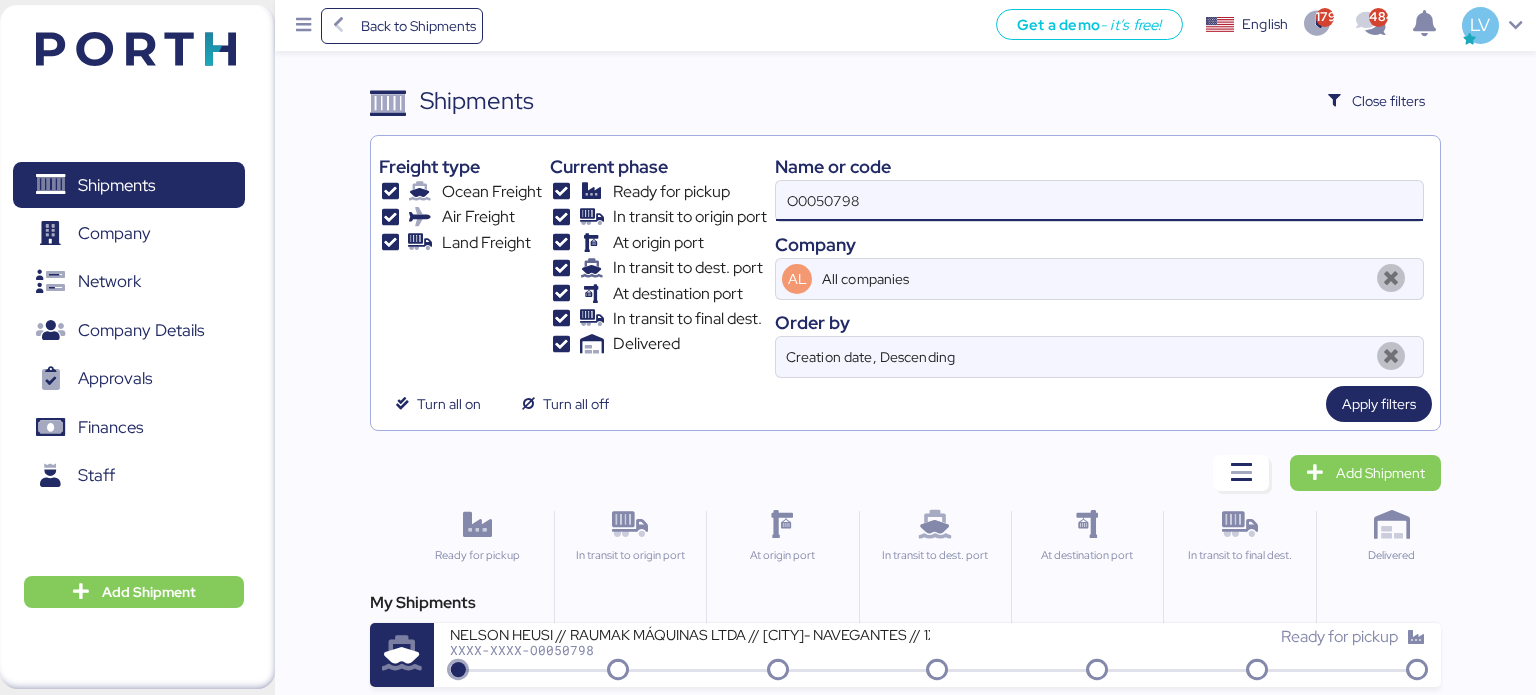 click on "My Shipments" at bounding box center [906, 603] 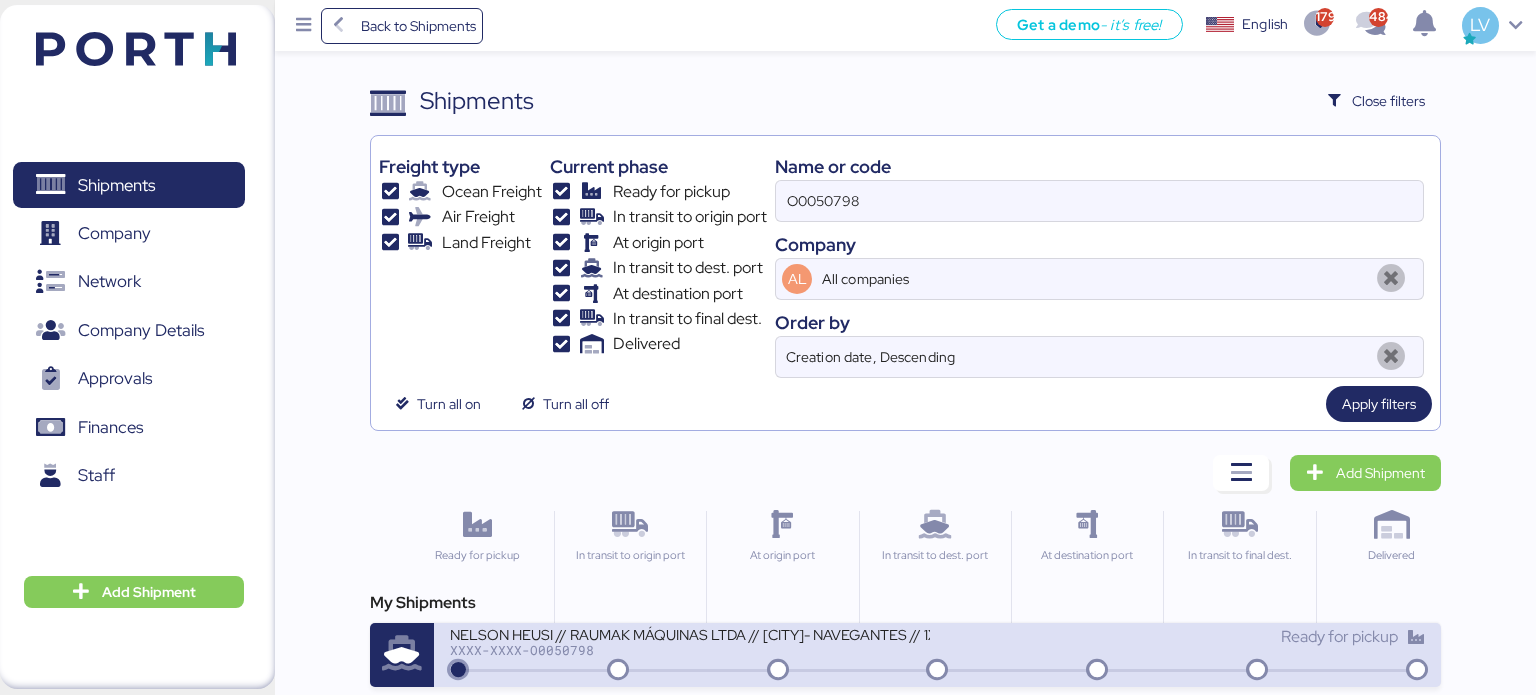 click on "NELSON HEUSI // RAUMAK MÁQUINAS LTDA // [CITY]- NAVEGANTES // 1X40 HC" at bounding box center [690, 633] 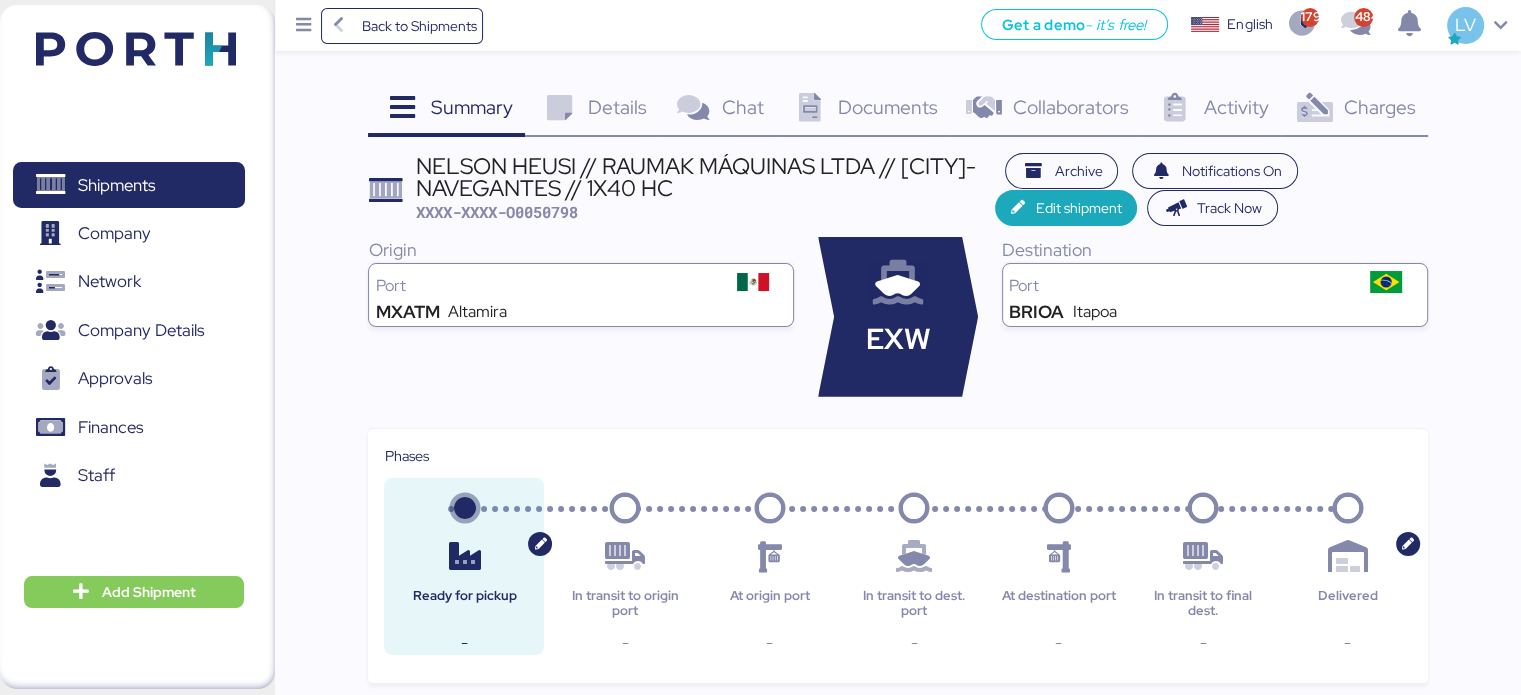click at bounding box center [1314, 108] 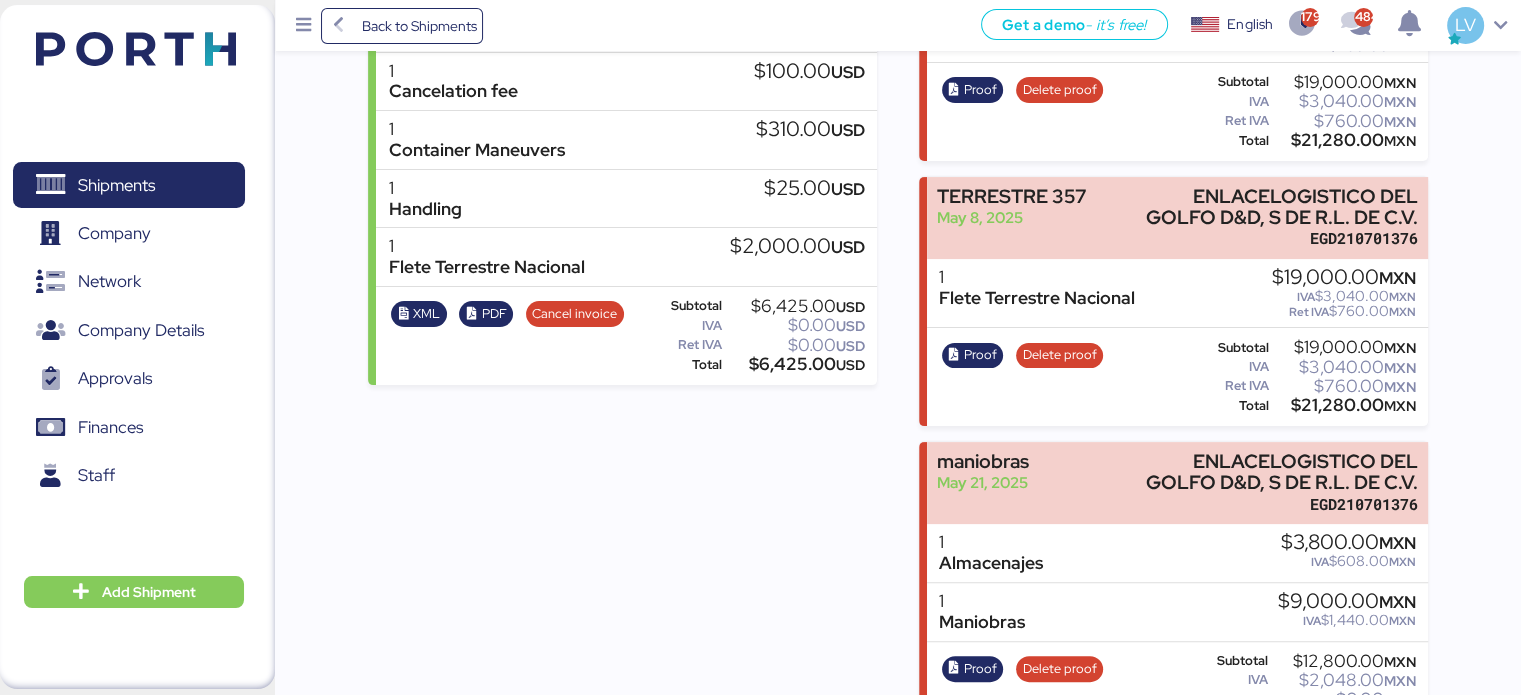 scroll, scrollTop: 416, scrollLeft: 0, axis: vertical 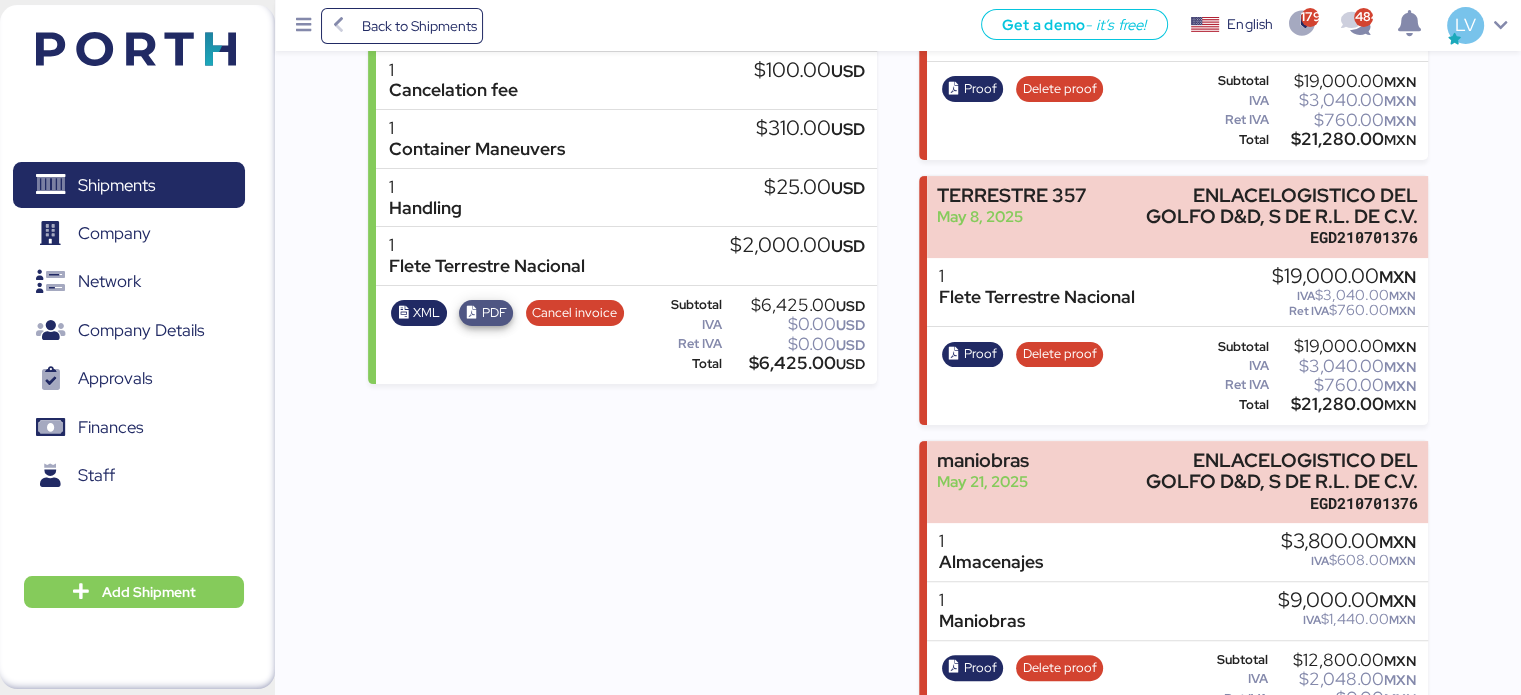 click on "PDF" at bounding box center (494, 313) 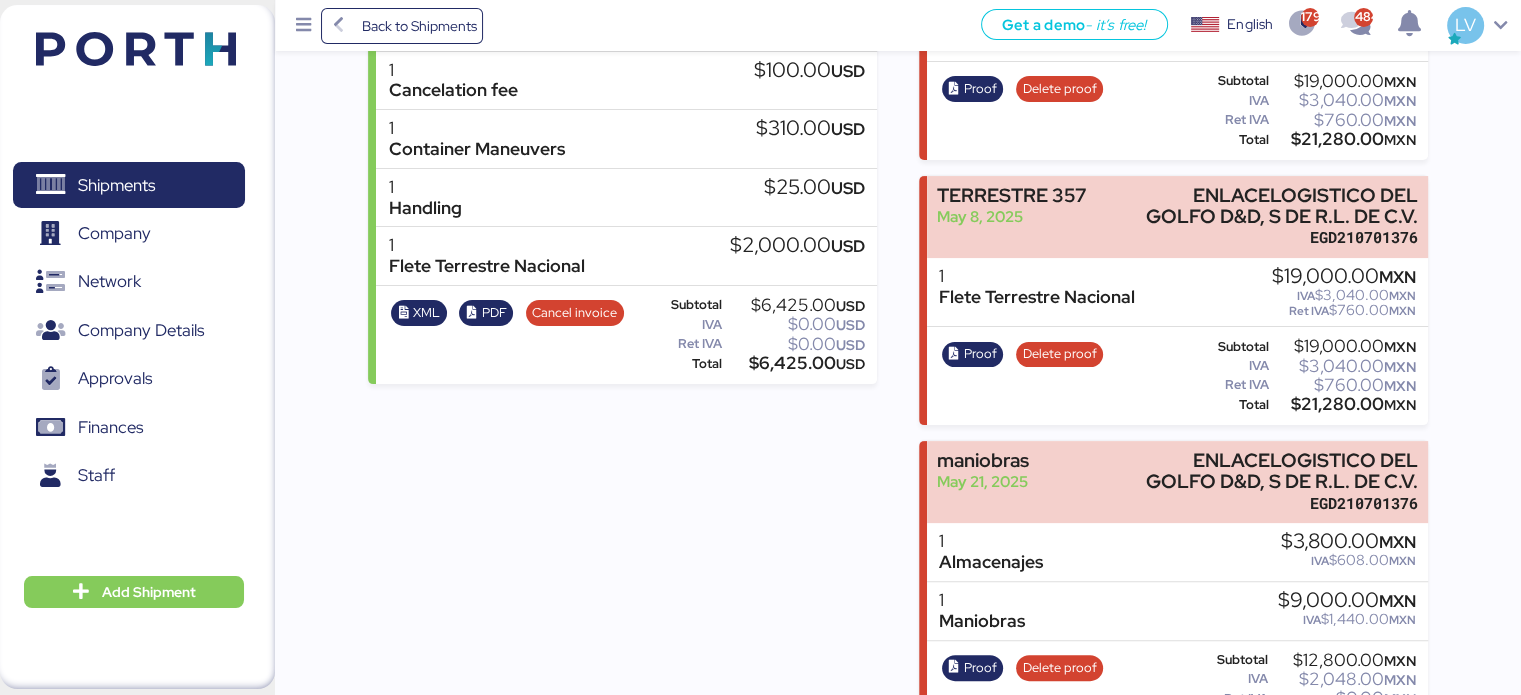 click on "Shipments 0   Company 0   Network 0   Company Details 0   Approvals 0   Finances 0   Staff 0   Add Shipment" at bounding box center (137, 347) 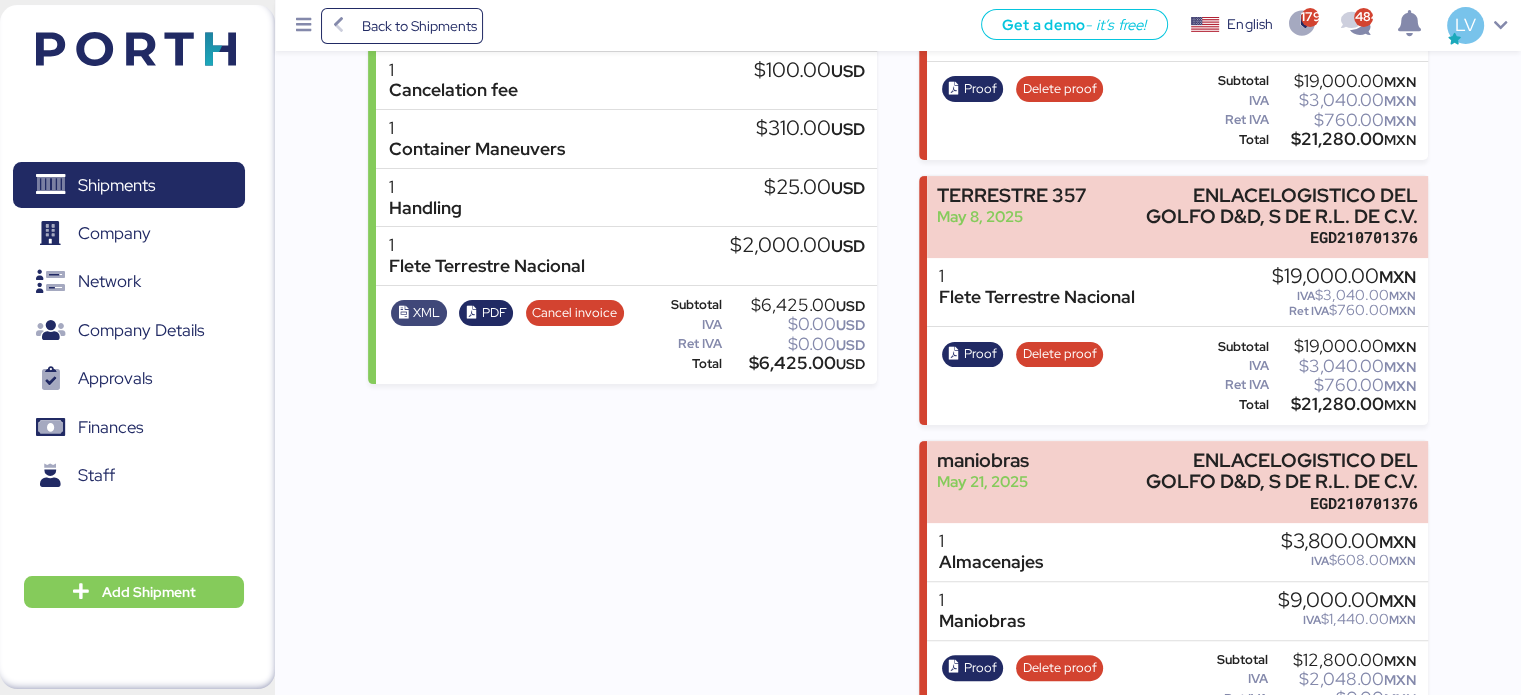 click on "XML" at bounding box center (426, 313) 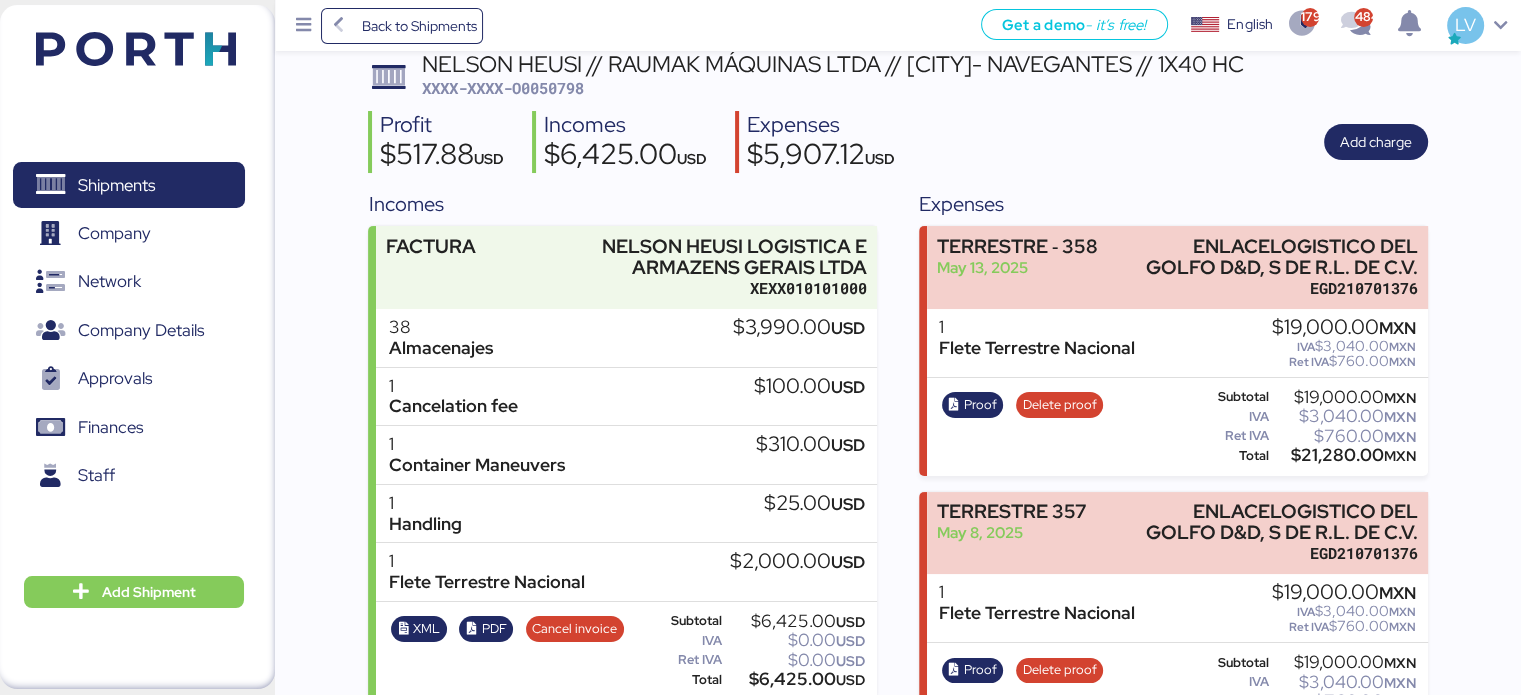 scroll, scrollTop: 0, scrollLeft: 0, axis: both 